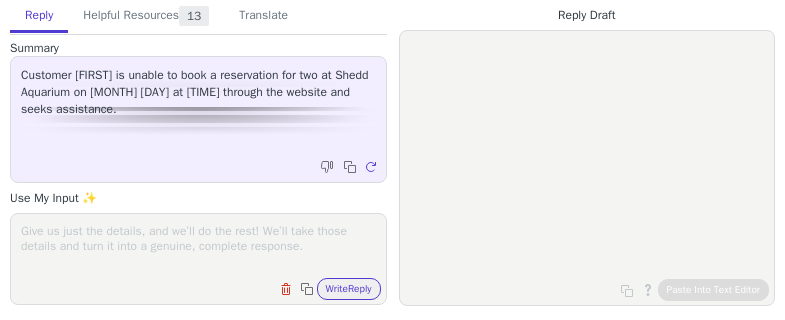 scroll, scrollTop: 0, scrollLeft: 0, axis: both 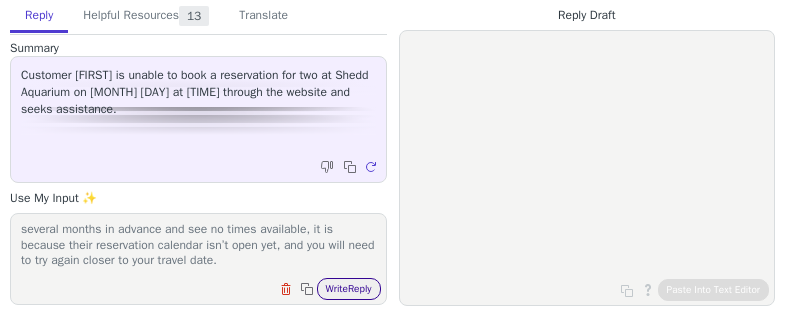 type on "Hi [FIRST],
It's too early to book that attraction for the end of [MONTH]. Check back in [MONTH] to make that reservation. Our attraction partners open their reservation calendars at different times, generally between 30 and 90 days. If you are trying to book a reservation several months in advance and see no times available, it is because their reservation calendar isn’t open yet, and you will need to try again closer to your travel date." 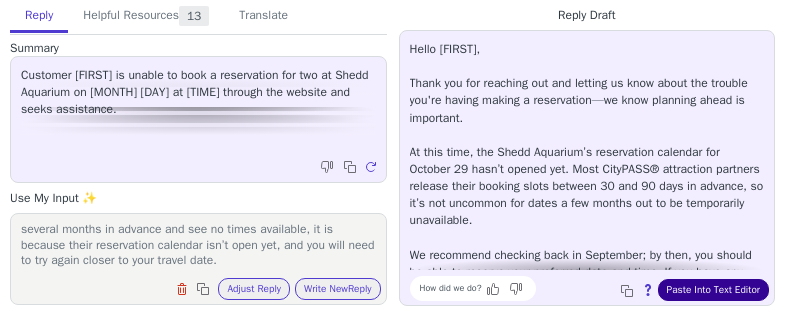 click on "Paste Into Text Editor" at bounding box center (713, 290) 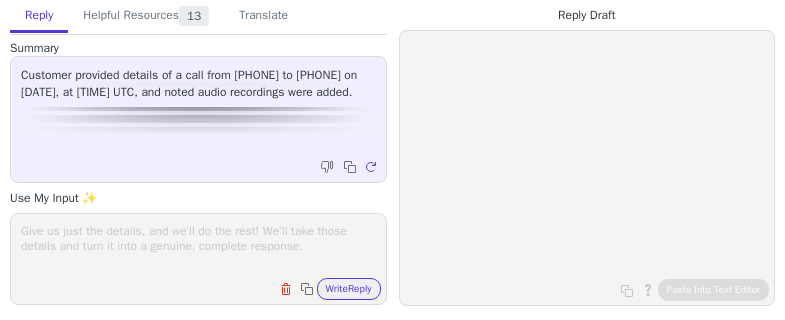 scroll, scrollTop: 0, scrollLeft: 0, axis: both 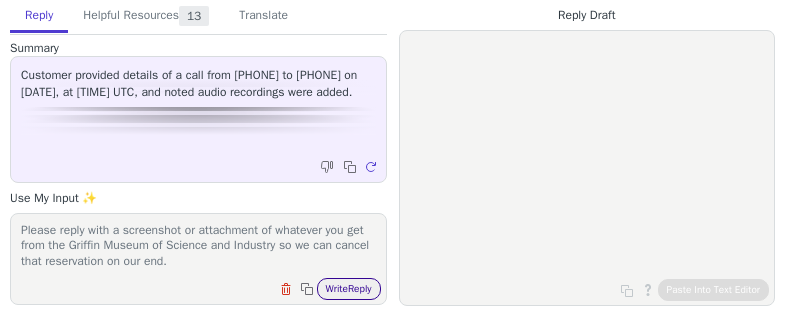 type on "Hi Emmett,
Please reply with a screenshot or attachment of whatever you get from the Griffin Museum of Science and Industry so we can cancel that reservation on our end." 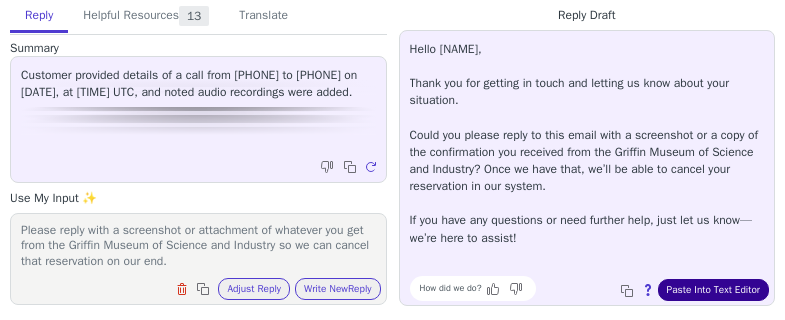 click on "Paste Into Text Editor" at bounding box center [713, 290] 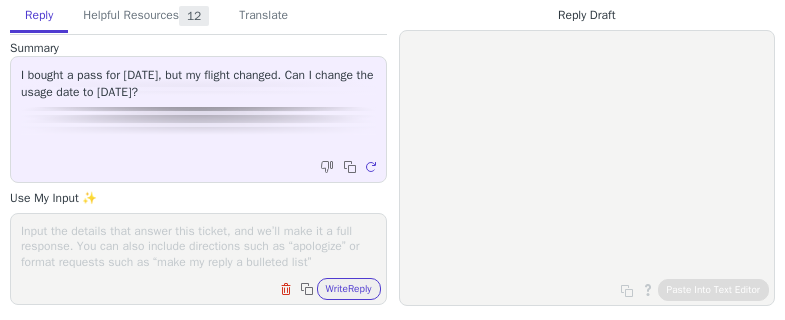 scroll, scrollTop: 0, scrollLeft: 0, axis: both 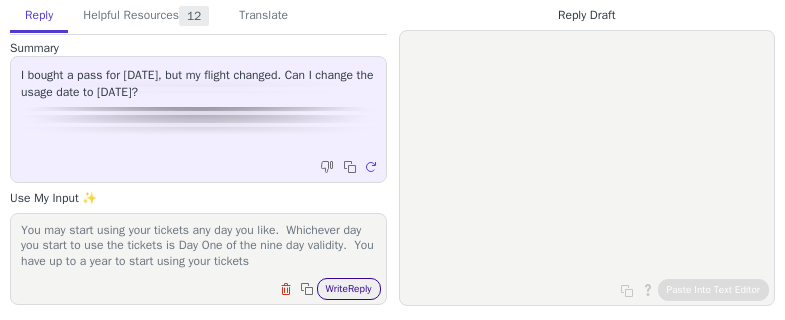 type on "You may start using your tickets any day you like.  Whichever day you start to use the tickets is Day One of the nine day validity.  You have up to a year to start using your tickets" 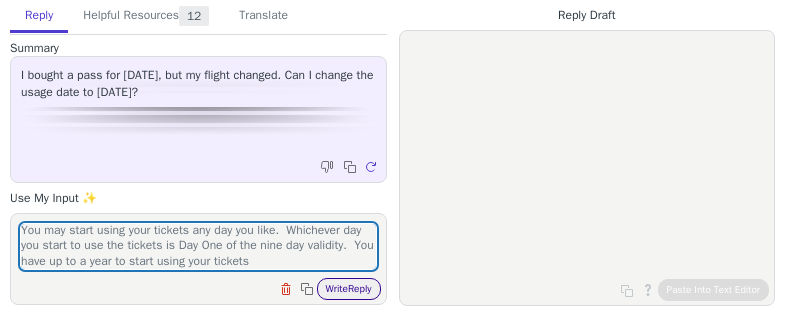 click on "Write  Reply" at bounding box center [349, 289] 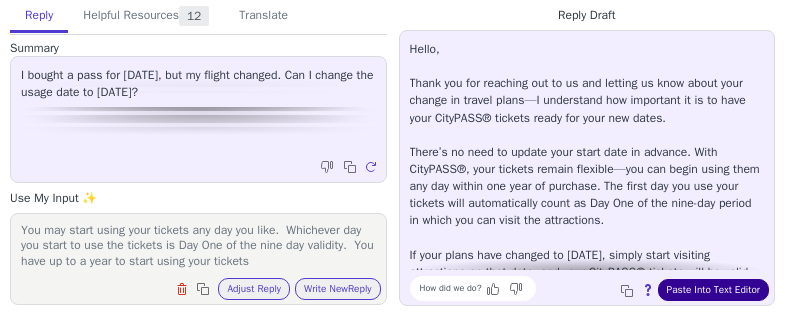 click on "Paste Into Text Editor" at bounding box center [713, 290] 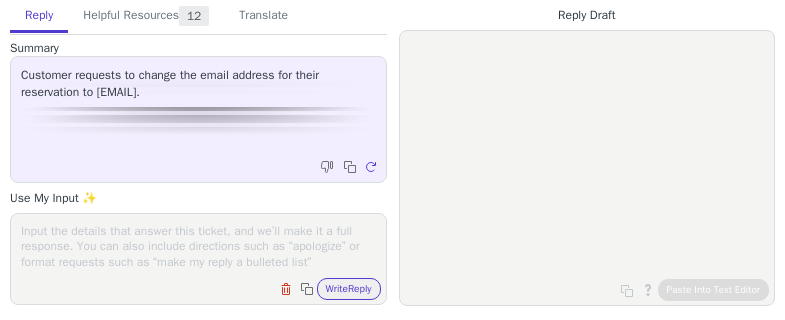 scroll, scrollTop: 0, scrollLeft: 0, axis: both 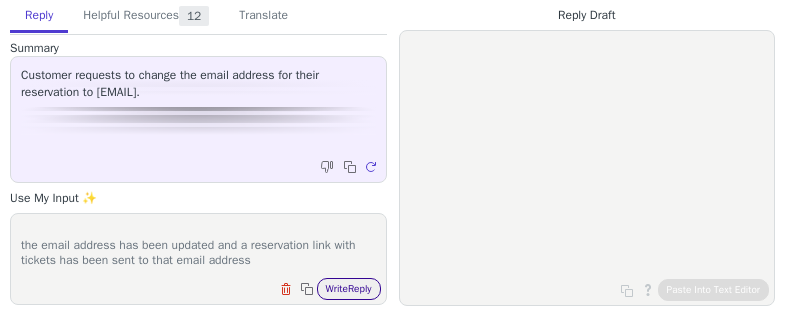 type on "Good morning, [FIRST],
the email address has been updated and a reservation link with tickets has been sent to that email address" 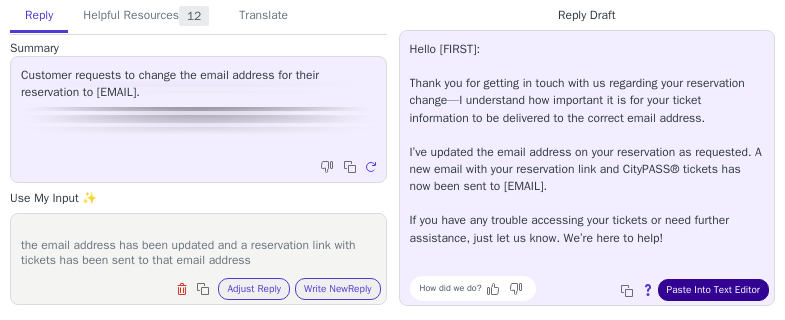 click on "Paste Into Text Editor" at bounding box center [713, 290] 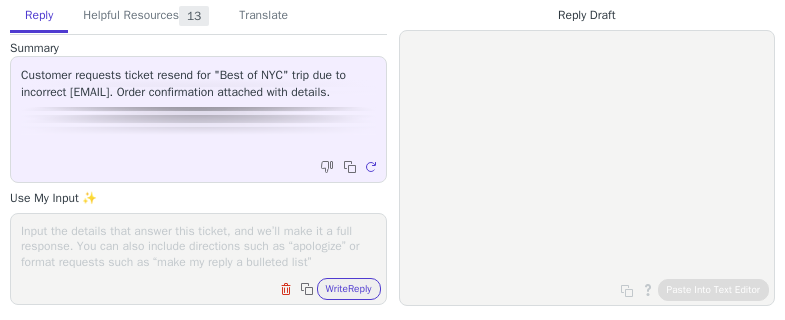 scroll, scrollTop: 0, scrollLeft: 0, axis: both 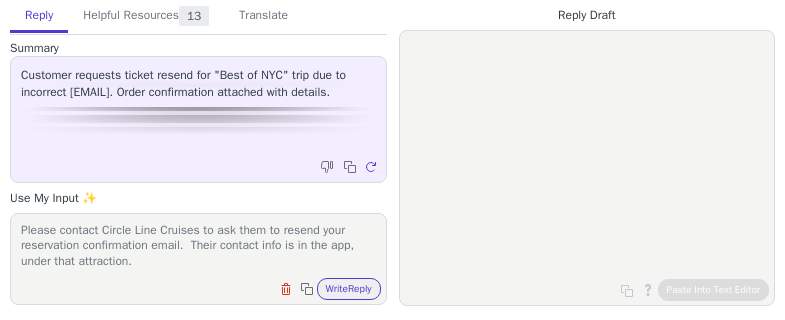 click on "Good morning!
Please contact Circle Line Cruises to ask them to resend your reservation confirmation email.  Their contact info is in the app, under that attraction." at bounding box center (198, 246) 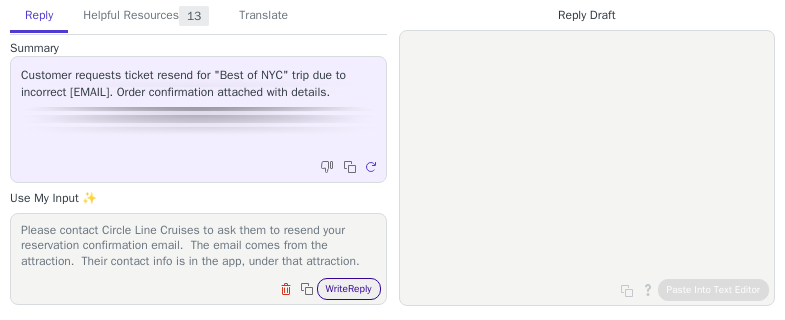 type on "Good morning!
Please contact Circle Line Cruises to ask them to resend your reservation confirmation email.  The email comes from the attraction.  Their contact info is in the app, under that attraction." 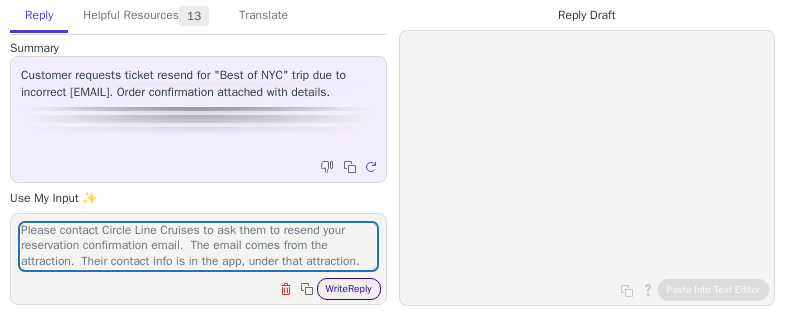click on "Write  Reply" at bounding box center (349, 289) 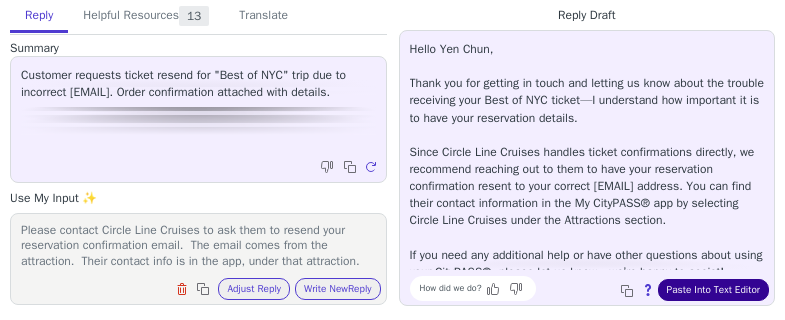 click on "Paste Into Text Editor" at bounding box center [713, 290] 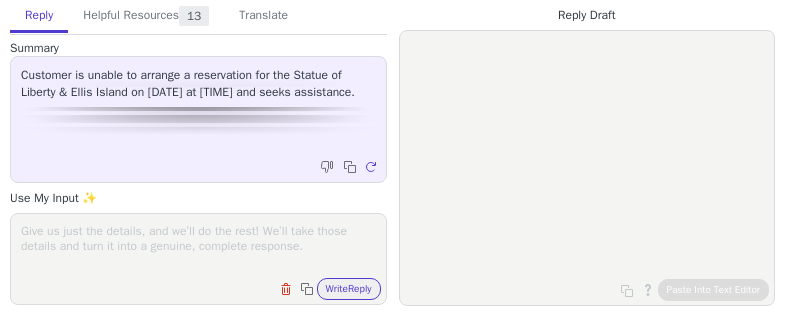 scroll, scrollTop: 0, scrollLeft: 0, axis: both 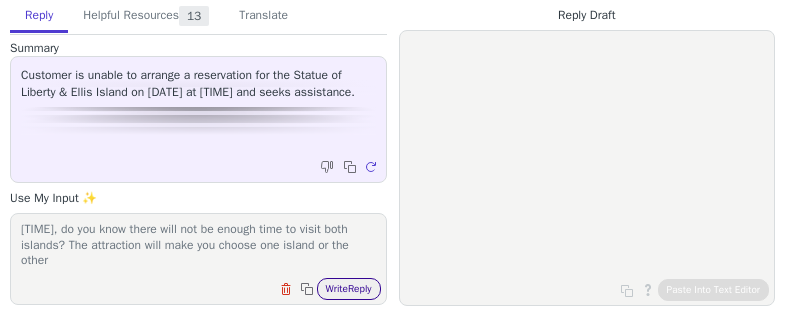 type on "Are you departing from [STATE] or Battery Park? If you book after [TIME], do you know there will not be enough time to visit both islands? The attraction will make you choose one island or the other" 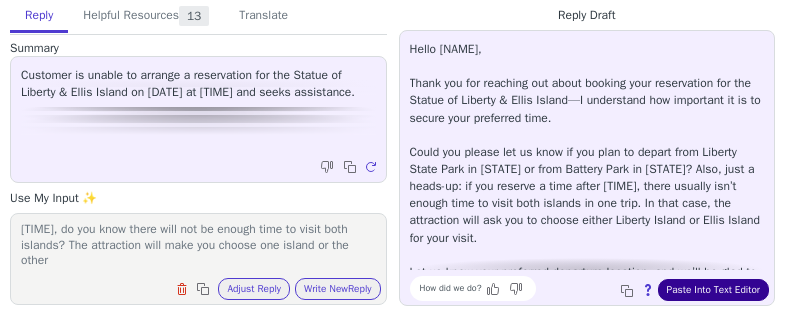click on "Paste Into Text Editor" at bounding box center (713, 290) 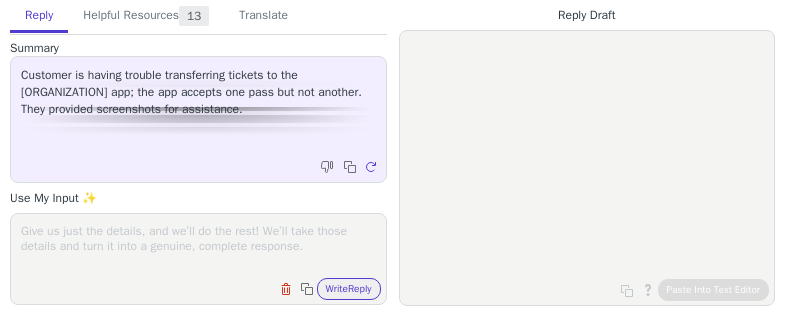 scroll, scrollTop: 0, scrollLeft: 0, axis: both 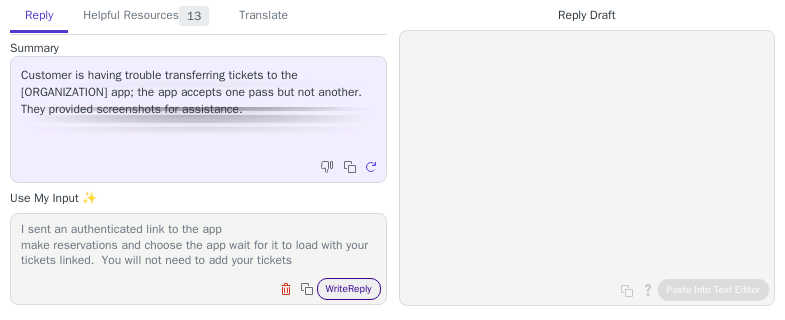 type on "Good morning.
I sent an authenticated link to the app
make reservations and choose the app wait for it to load with your tickets linked.  You will not need to add your tickets" 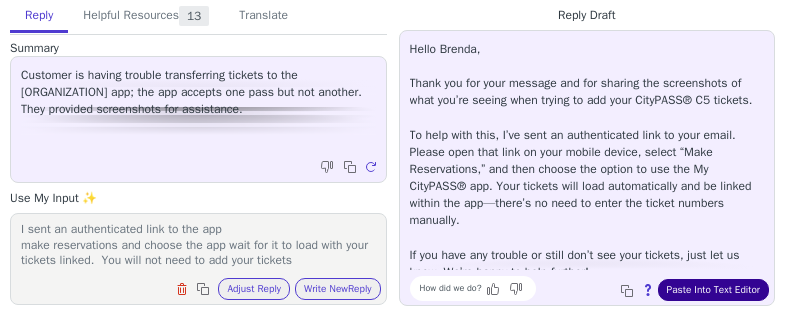 click on "Paste Into Text Editor" at bounding box center [713, 290] 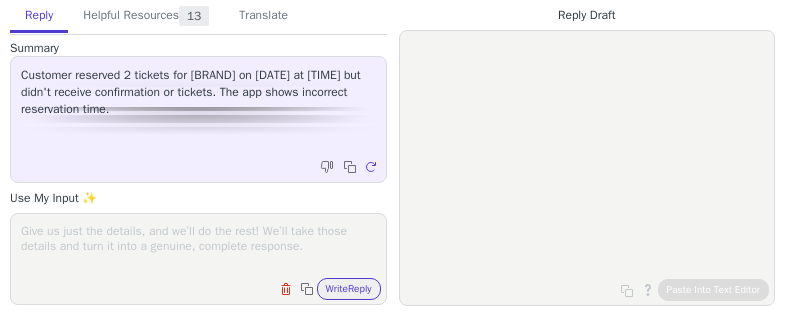 scroll, scrollTop: 0, scrollLeft: 0, axis: both 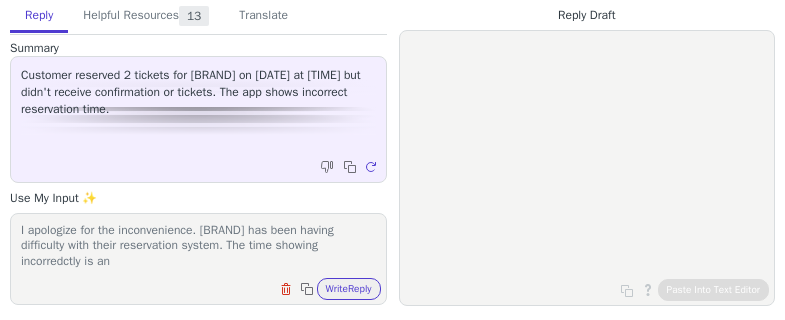 click on "I apologize for the inconvenience. [BRAND] has been having difficulty with their reservation system. The time showing incorredctly is an" at bounding box center [198, 246] 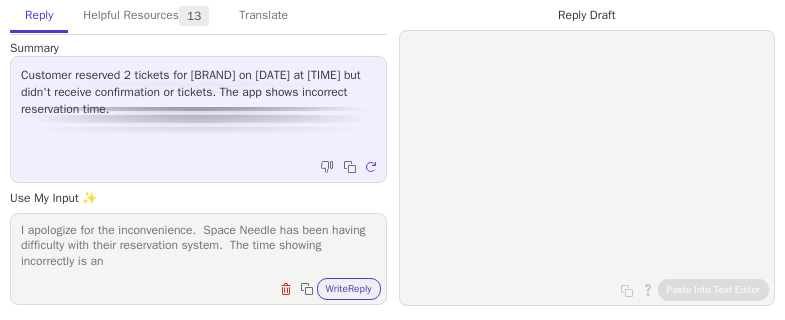 click on "I apologize for the inconvenience.  Space Needle has been having difficulty with their reservation system.  The time showing incorrectly is an" at bounding box center (198, 246) 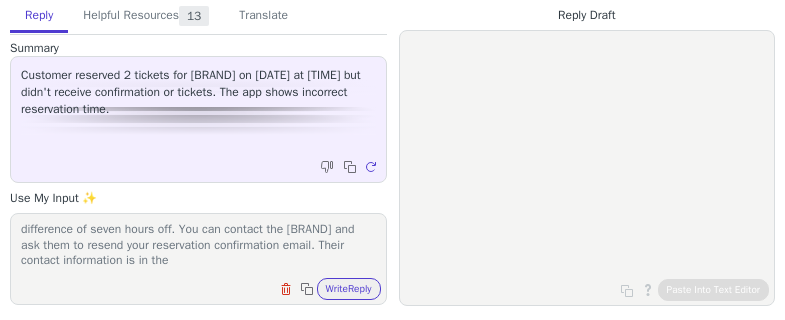 scroll, scrollTop: 63, scrollLeft: 0, axis: vertical 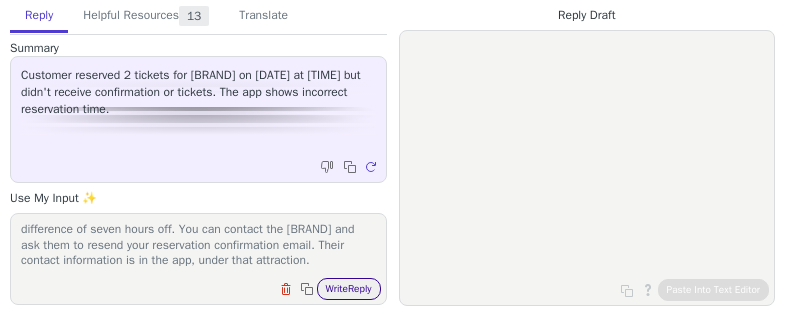 type on "I apologize for the inconvenience. [BRAND] has been having difficulty with their reservation system. The time showing incorrectly is a known issue and is being worked on. It's usually showing a difference of seven hours off. You can contact the [BRAND] and ask them to resend your reservation confirmation email. Their contact information is in the app, under that attraction." 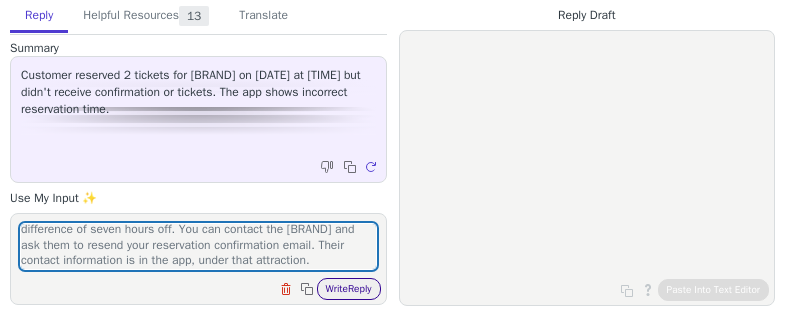 click on "Write  Reply" at bounding box center (349, 289) 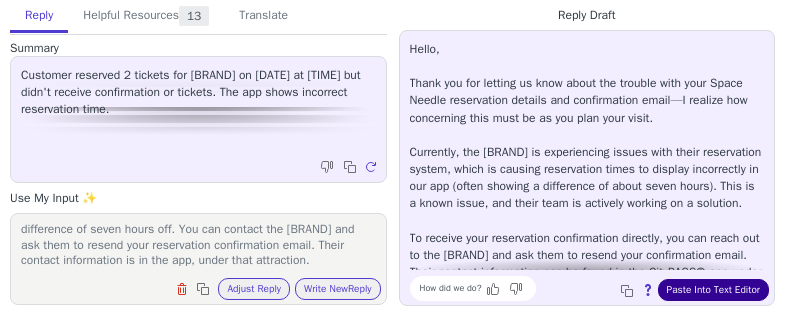 click on "Paste Into Text Editor" at bounding box center [713, 290] 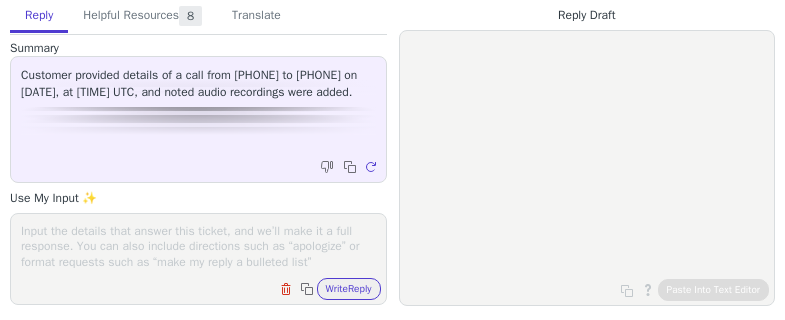 scroll, scrollTop: 0, scrollLeft: 0, axis: both 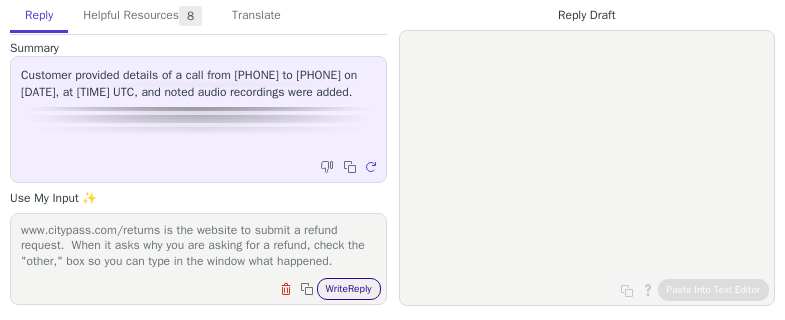type on "www.citypass.com/returns is the website to submit a refund request.  When it asks why you are asking for a refund, check the "other," box so you can type in the window what happened." 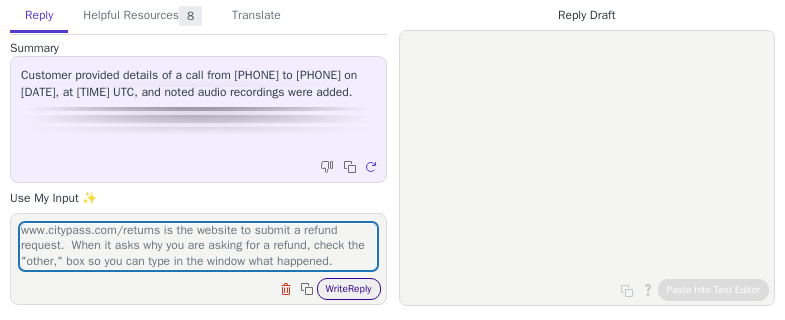 click on "Write  Reply" at bounding box center (349, 289) 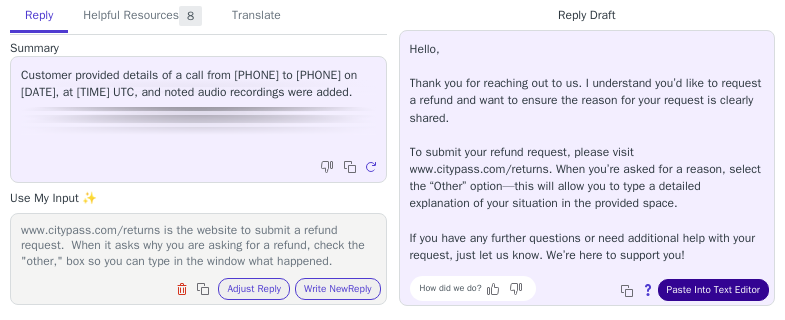 click on "Paste Into Text Editor" at bounding box center (713, 290) 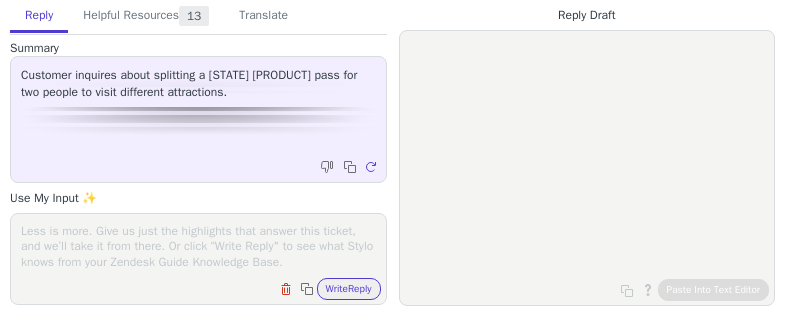 scroll, scrollTop: 0, scrollLeft: 0, axis: both 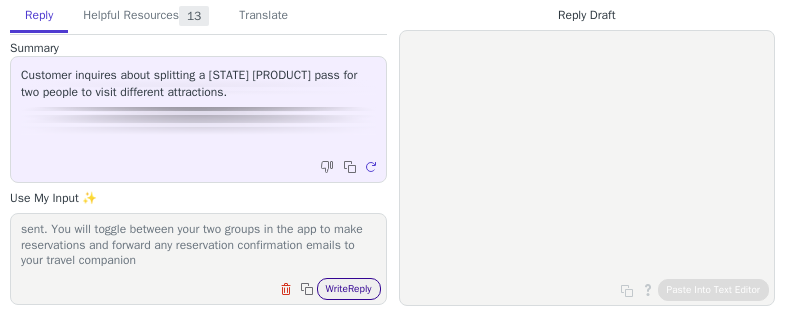 type on "travel party has been split and new reservation links have been sent. You will toggle between your two groups in the app to make reservations and forward any reservation confirmation emails to your travel companion" 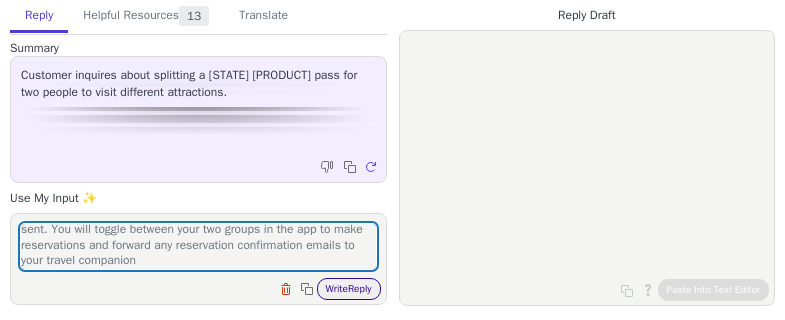 click on "Write  Reply" at bounding box center (349, 289) 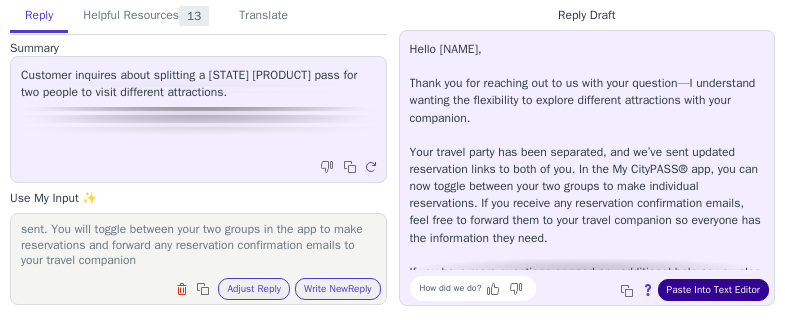 click on "Paste Into Text Editor" at bounding box center [713, 290] 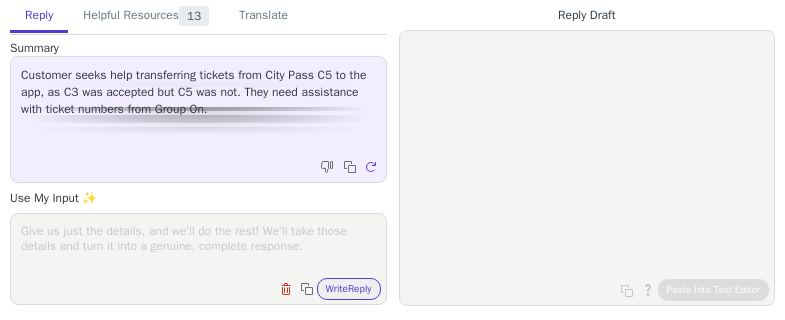 scroll, scrollTop: 0, scrollLeft: 0, axis: both 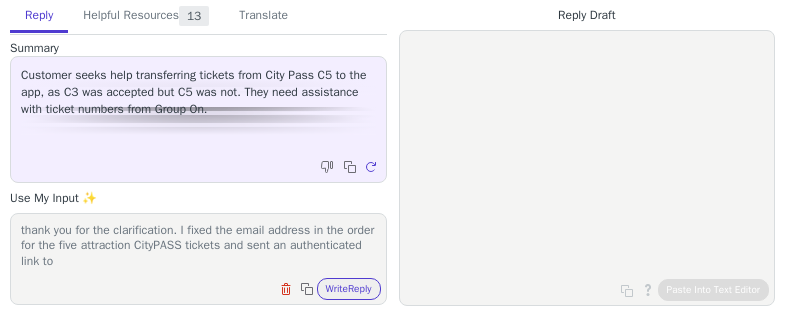 click on "thank you for the clarification.  I fixed the email address in the order for the five attraction CityPASS tickets and sent an authenticated link to" at bounding box center (198, 246) 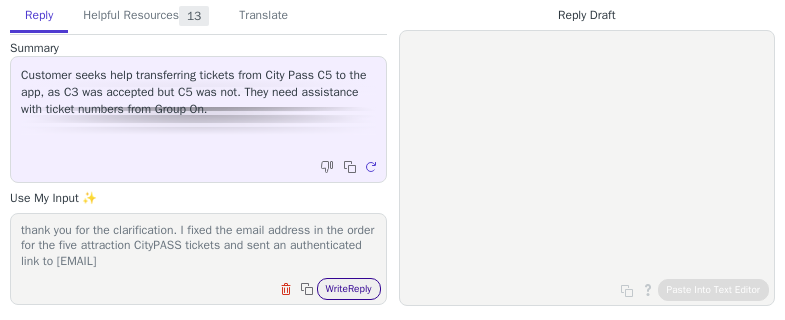 type on "thank you for the clarification.  I fixed the email address in the order for the five attraction CityPASS tickets and sent an authenticated link to joshbren10497@aol.com" 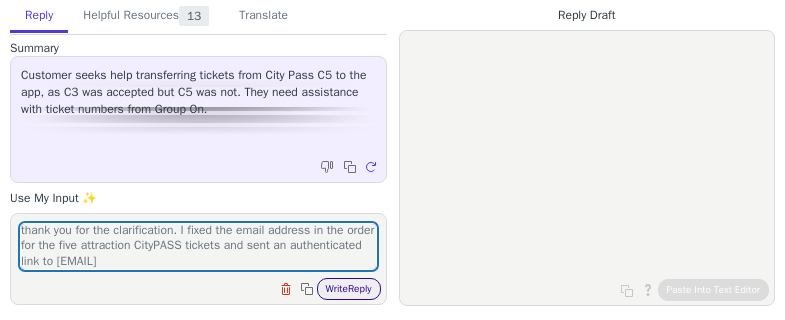 click on "Write  Reply" at bounding box center [349, 289] 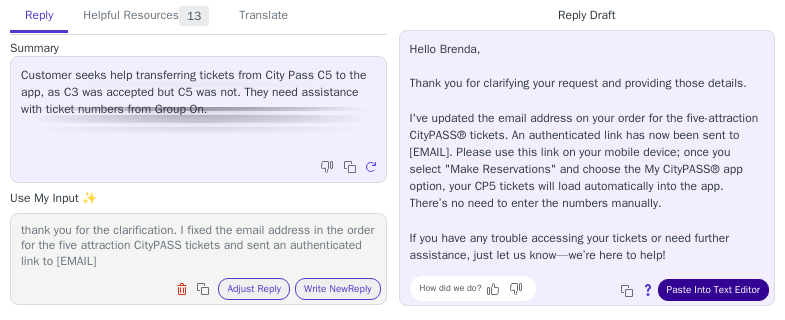 click on "Paste Into Text Editor" at bounding box center (713, 290) 